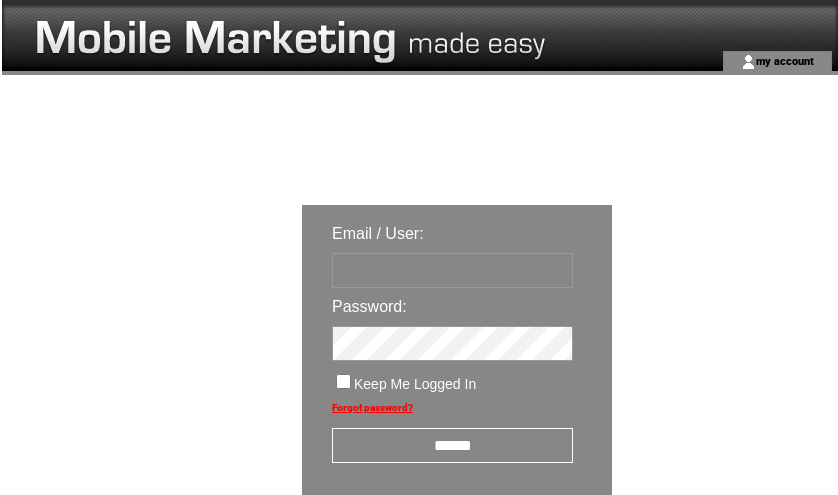 scroll, scrollTop: 124, scrollLeft: 0, axis: vertical 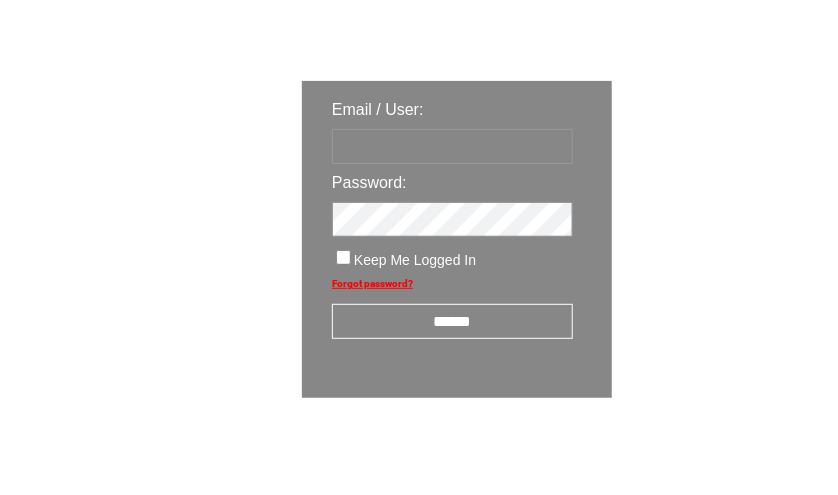 type on "********" 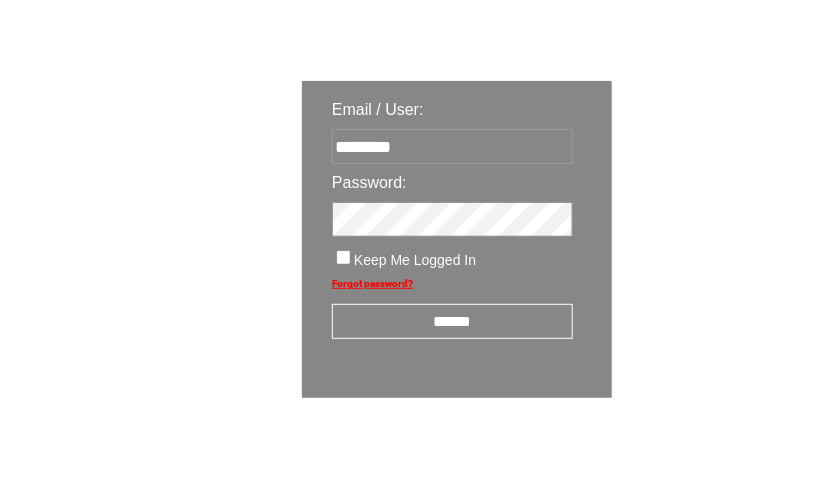 click on "******" at bounding box center [452, 321] 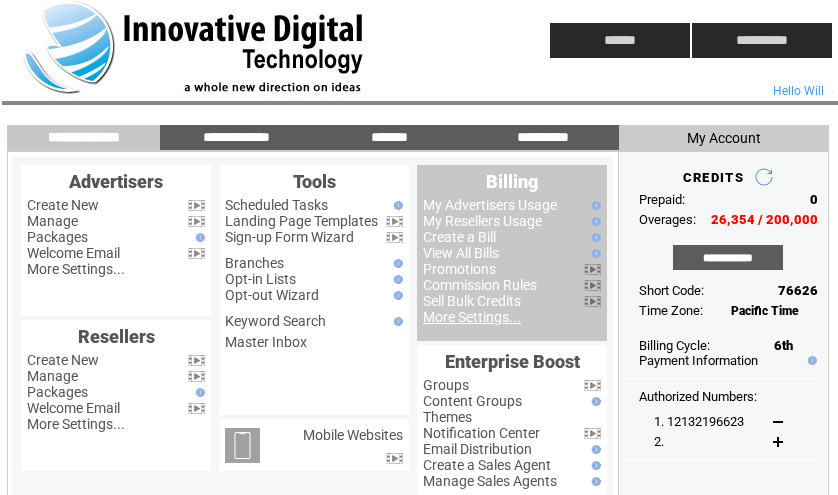 scroll, scrollTop: 0, scrollLeft: 0, axis: both 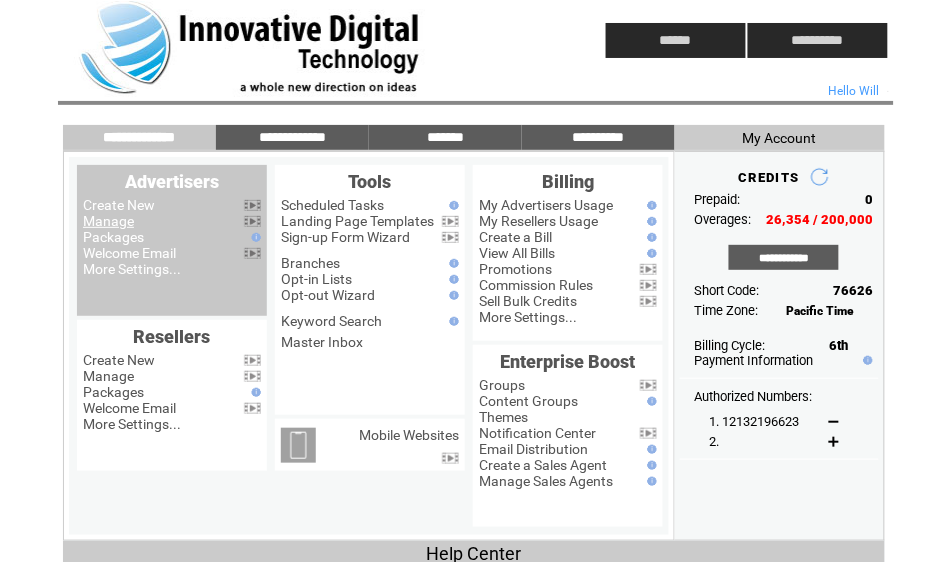 click on "Manage" at bounding box center [108, 221] 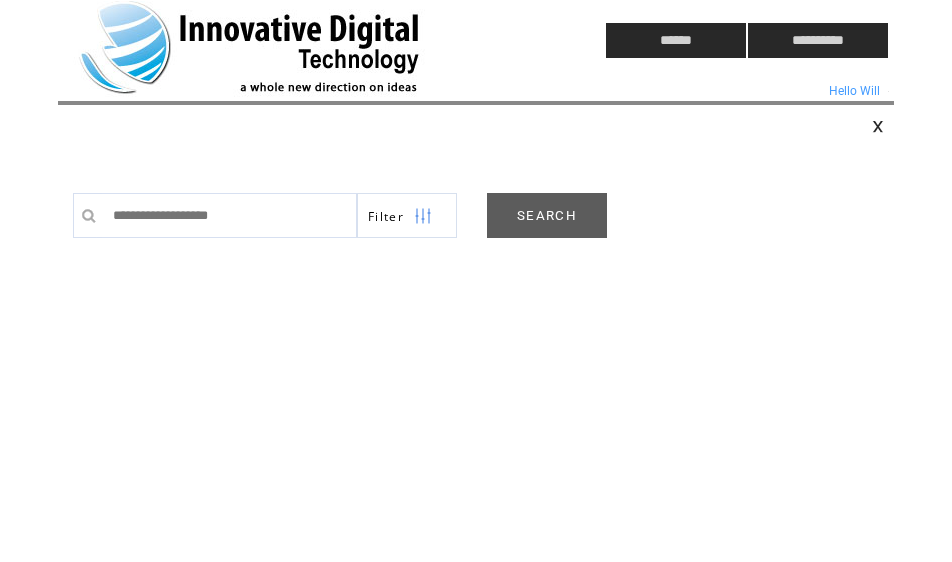scroll, scrollTop: 0, scrollLeft: 0, axis: both 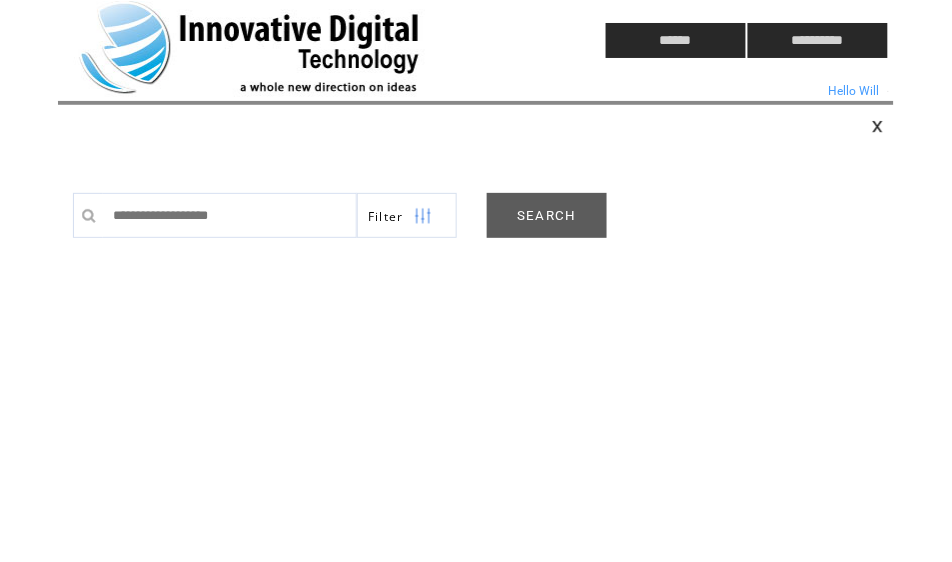 click on "SEARCH" at bounding box center [547, 215] 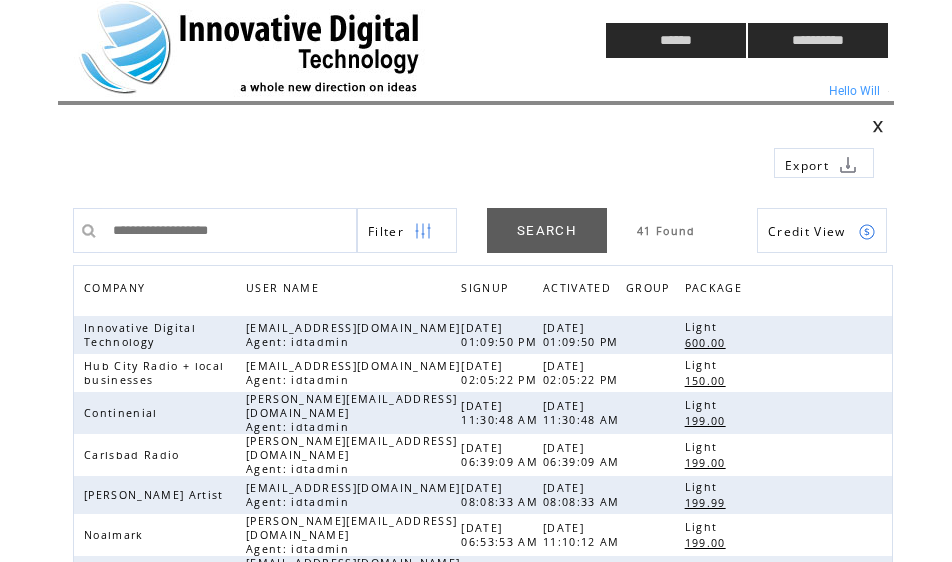 scroll, scrollTop: 0, scrollLeft: 0, axis: both 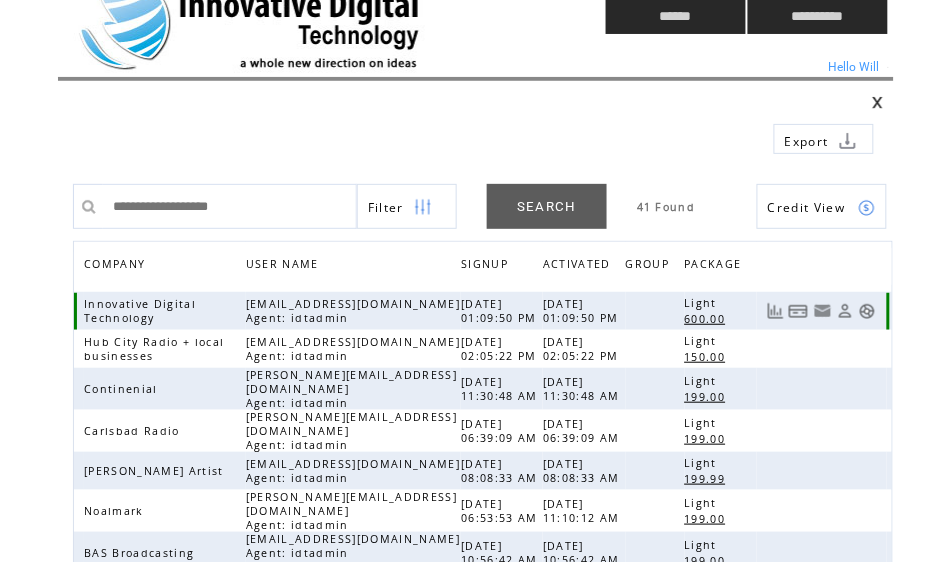 click at bounding box center [867, 311] 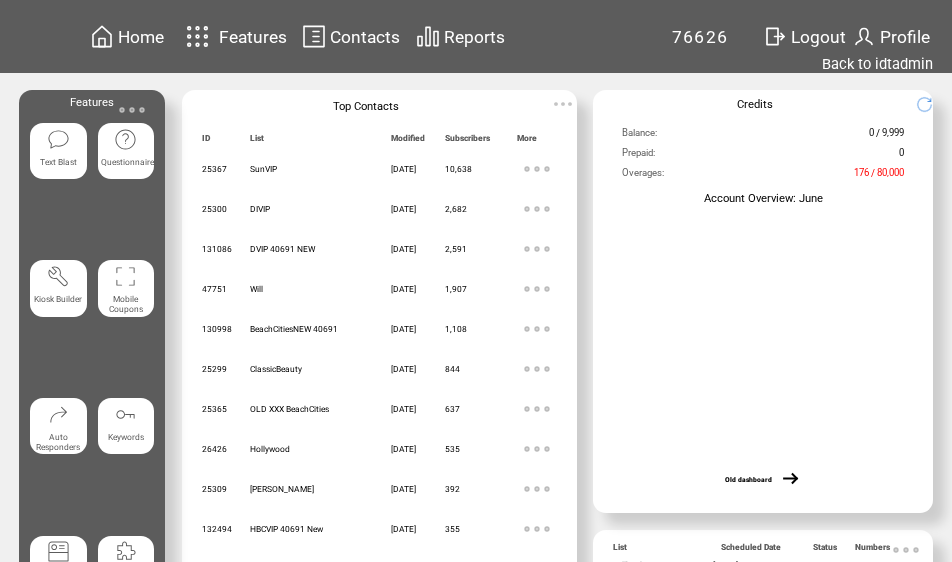 scroll, scrollTop: 0, scrollLeft: 0, axis: both 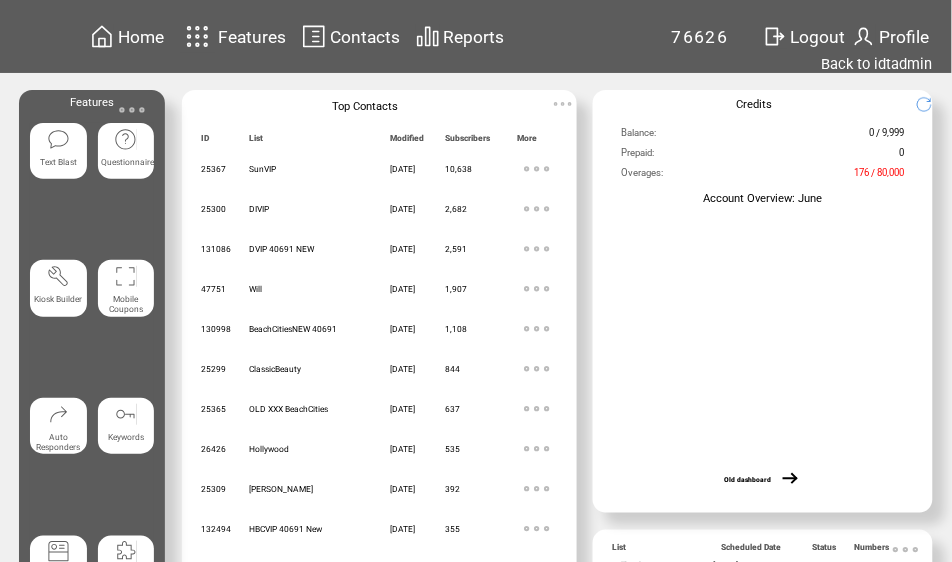 click at bounding box center [58, 139] 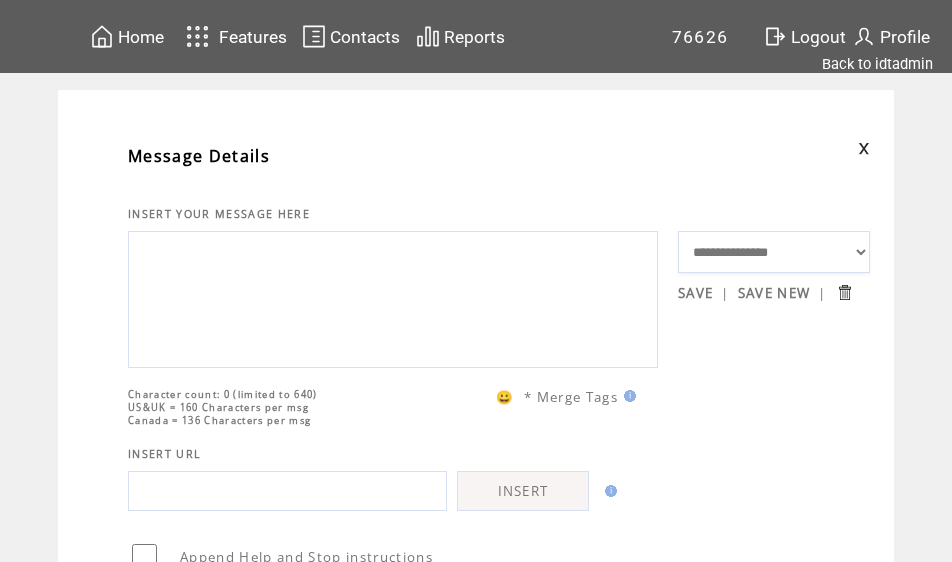 scroll, scrollTop: 0, scrollLeft: 0, axis: both 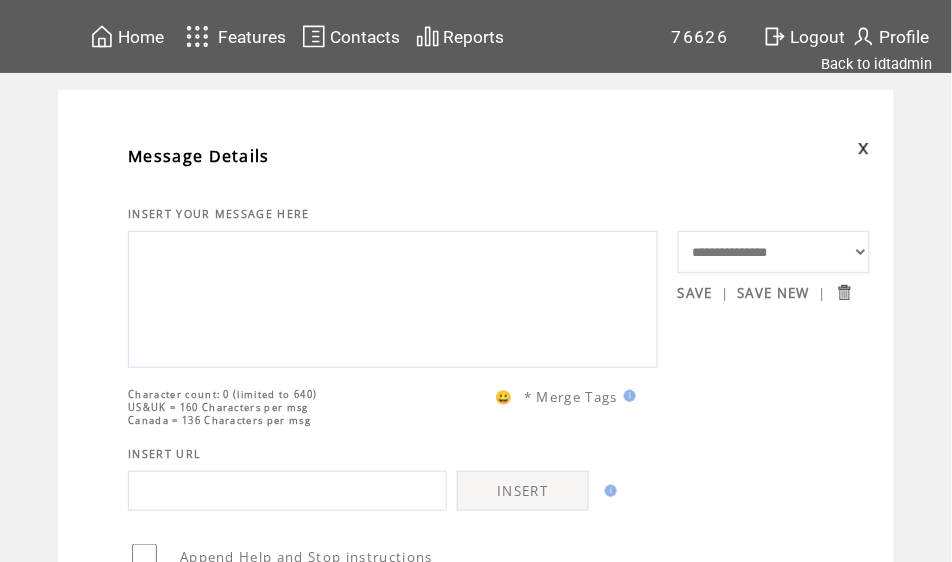 click at bounding box center [393, 297] 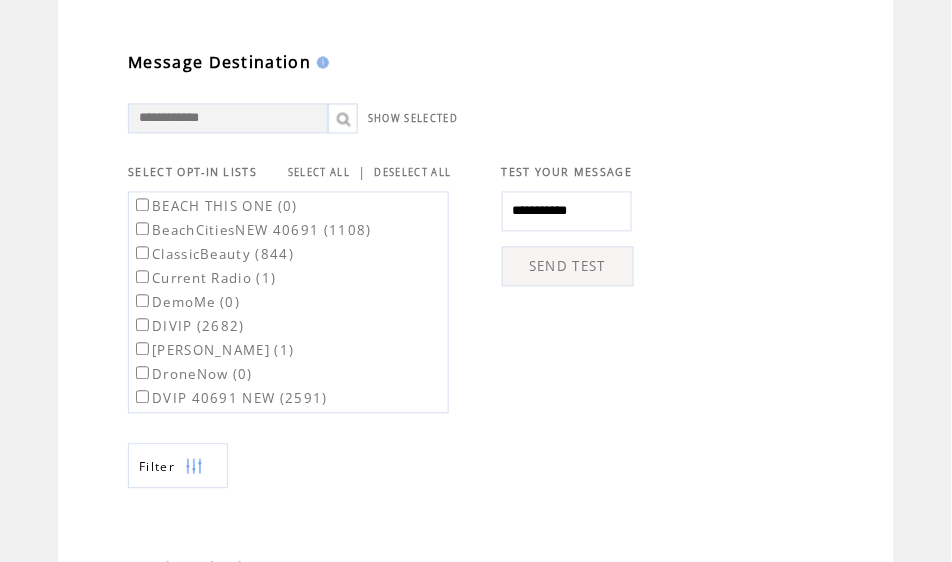 scroll, scrollTop: 590, scrollLeft: 0, axis: vertical 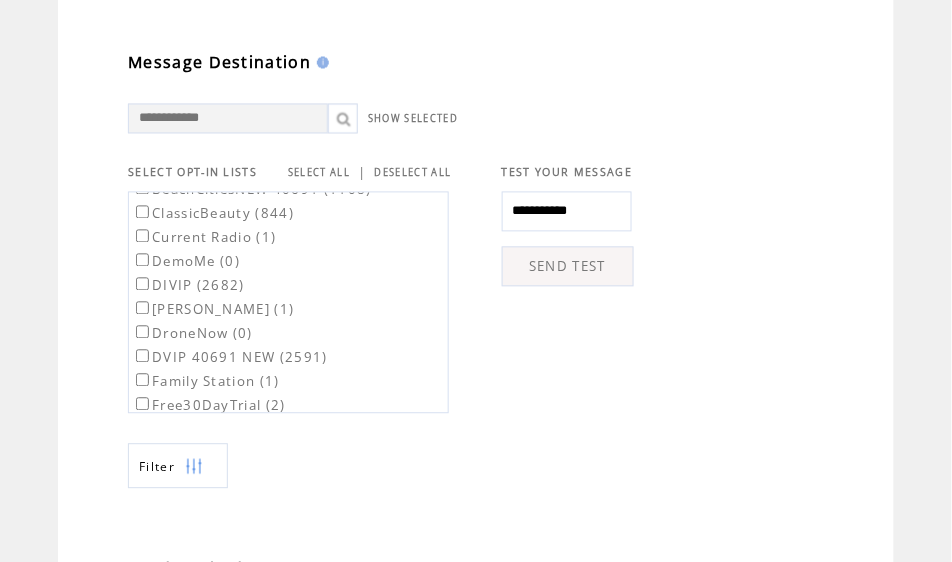 type on "**********" 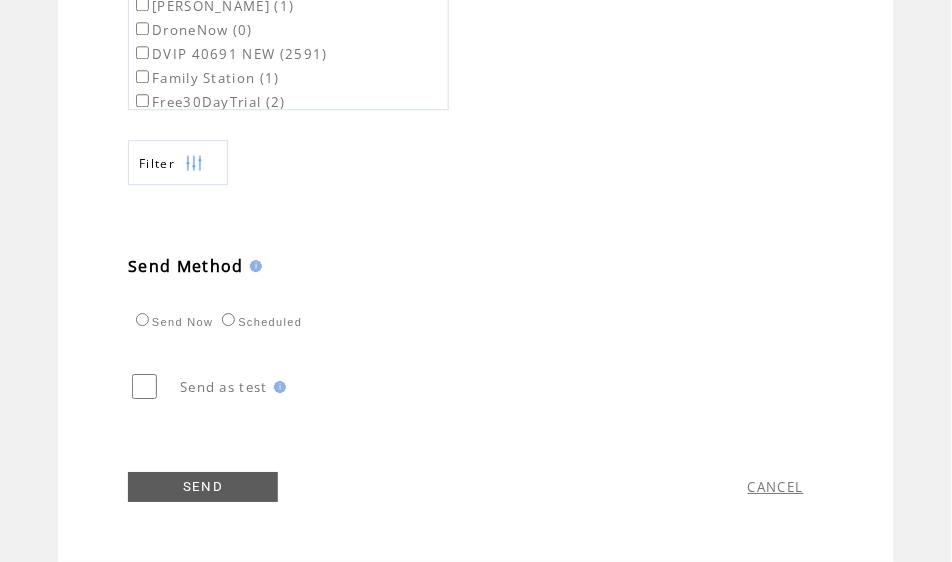 scroll, scrollTop: 920, scrollLeft: 0, axis: vertical 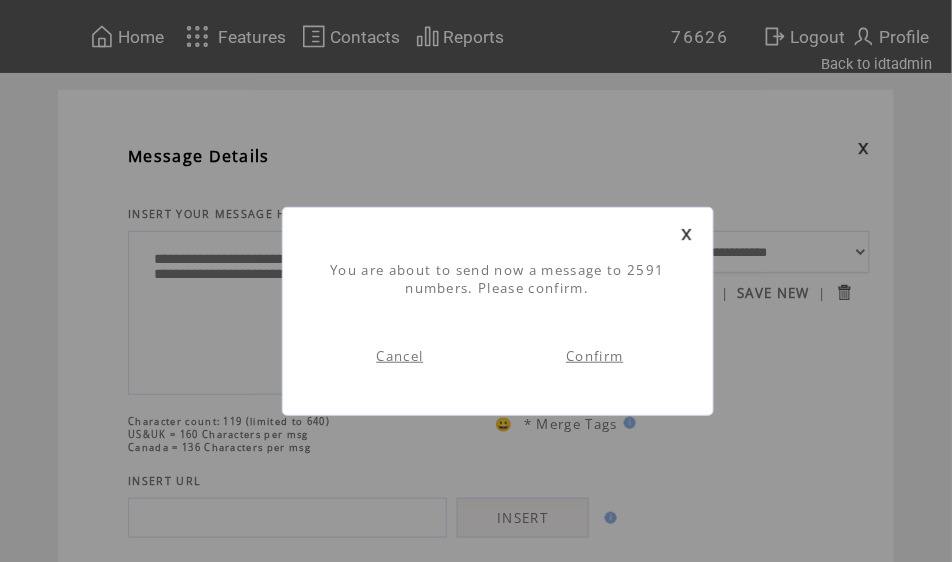 click on "Confirm" at bounding box center [594, 356] 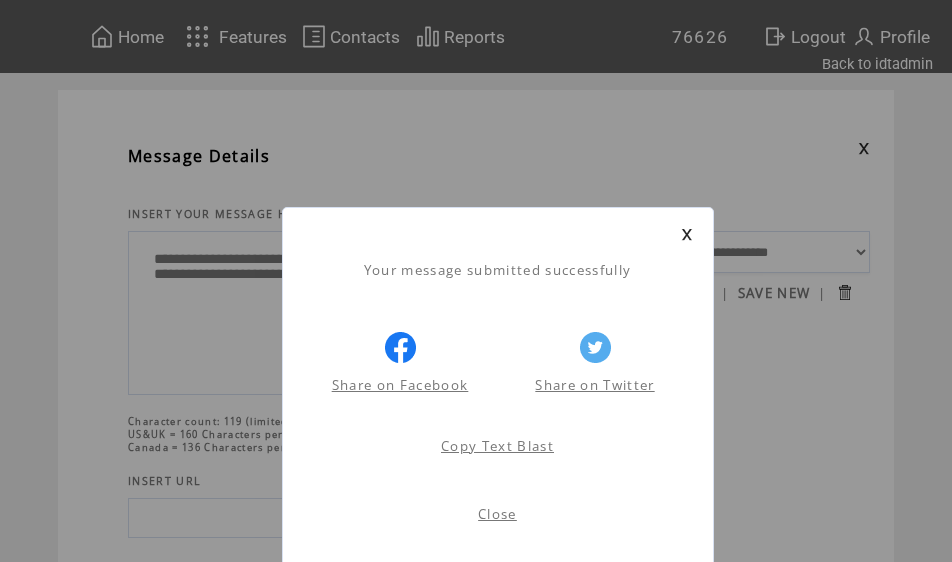 scroll, scrollTop: 0, scrollLeft: 0, axis: both 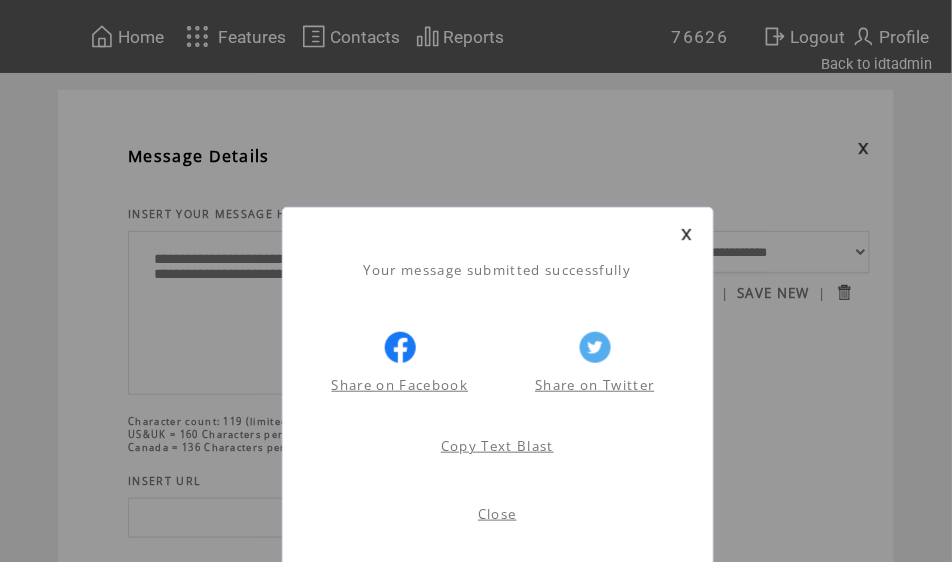 click at bounding box center (687, 234) 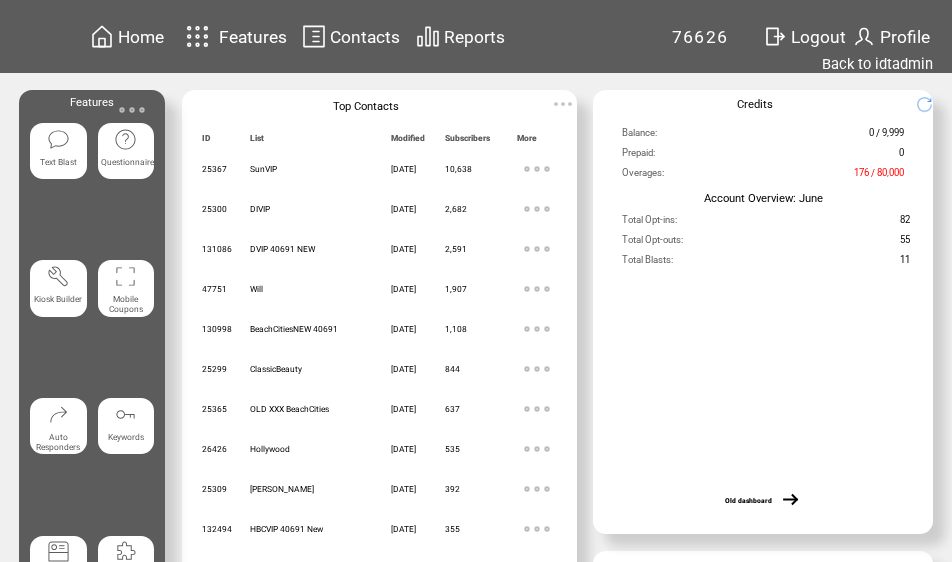 scroll, scrollTop: 0, scrollLeft: 0, axis: both 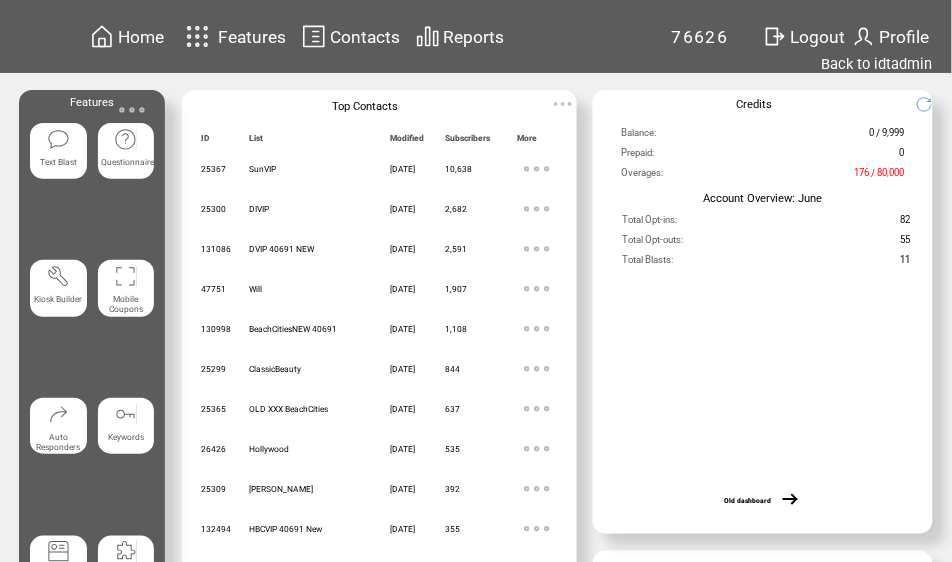 click at bounding box center [58, 139] 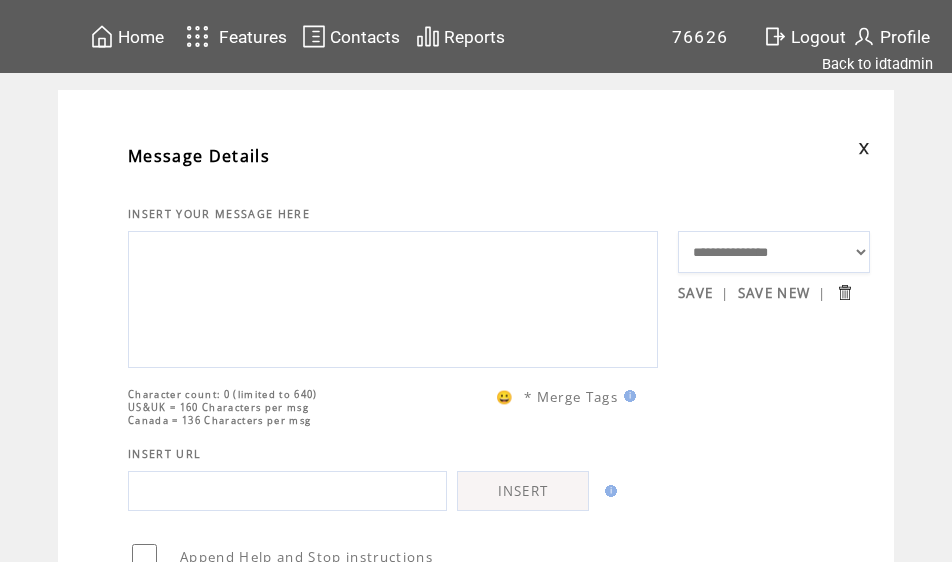 scroll, scrollTop: 0, scrollLeft: 0, axis: both 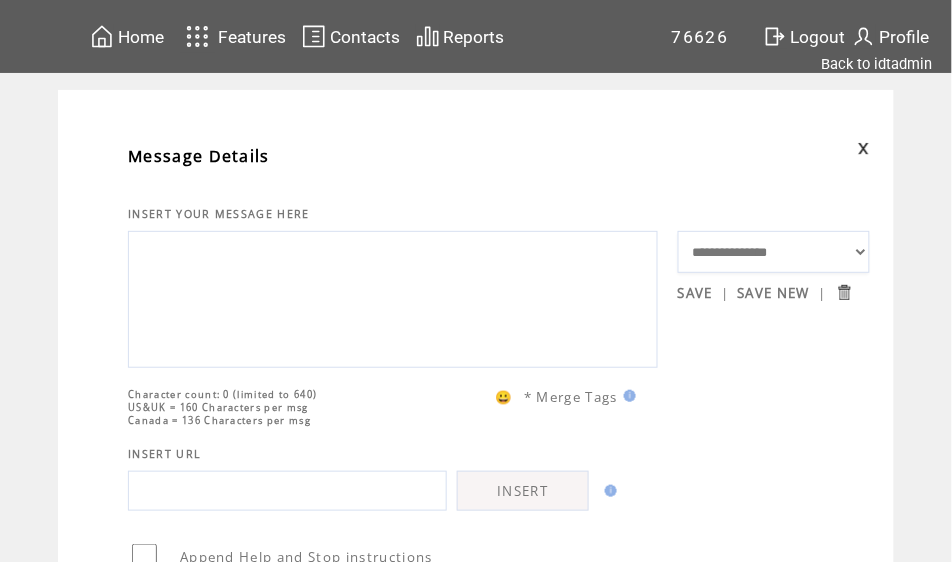 click at bounding box center (393, 297) 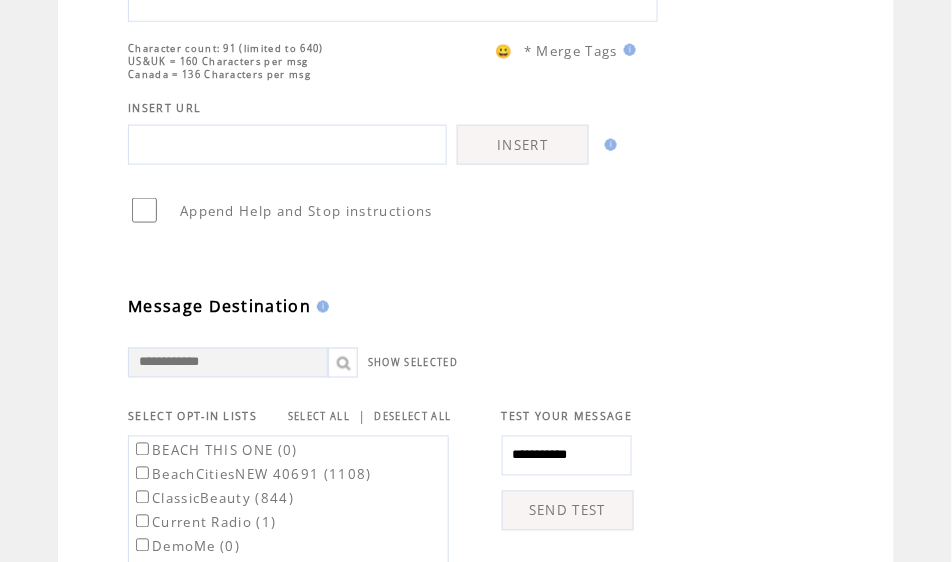 scroll, scrollTop: 351, scrollLeft: 0, axis: vertical 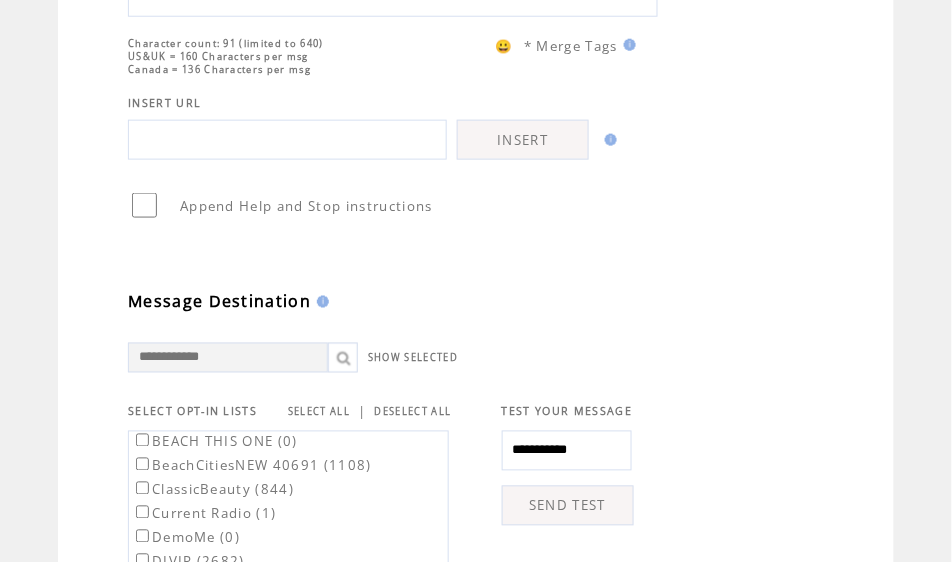 type on "**********" 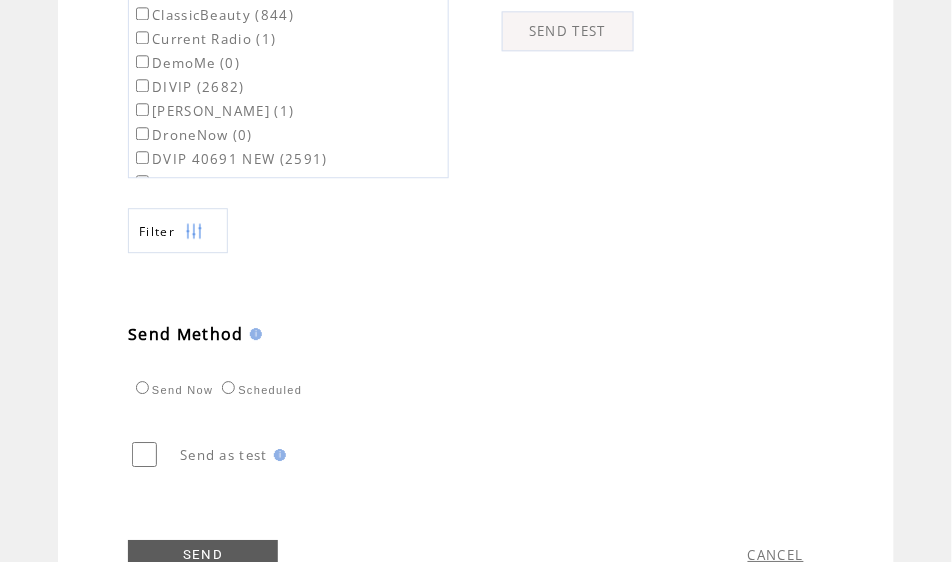 scroll, scrollTop: 920, scrollLeft: 0, axis: vertical 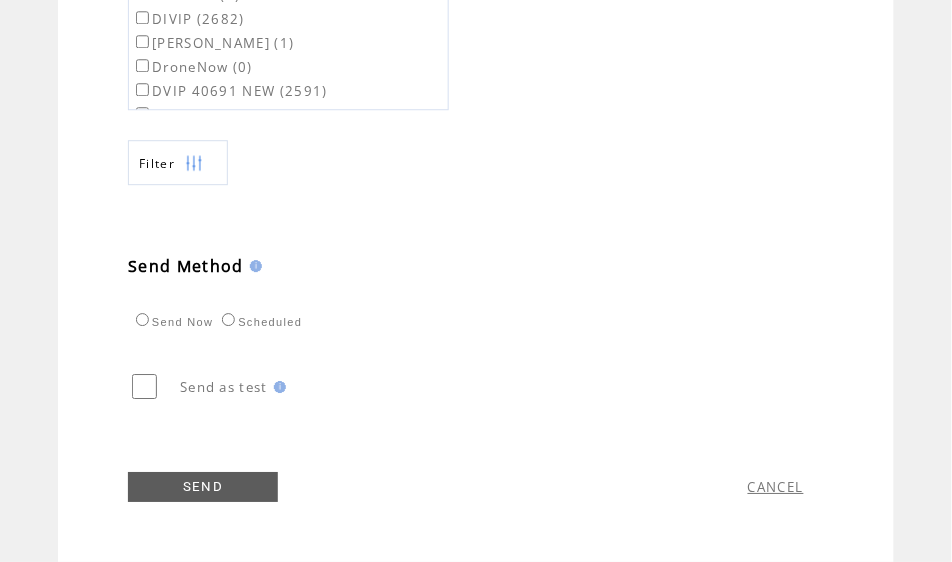 click on "SEND" at bounding box center [203, 487] 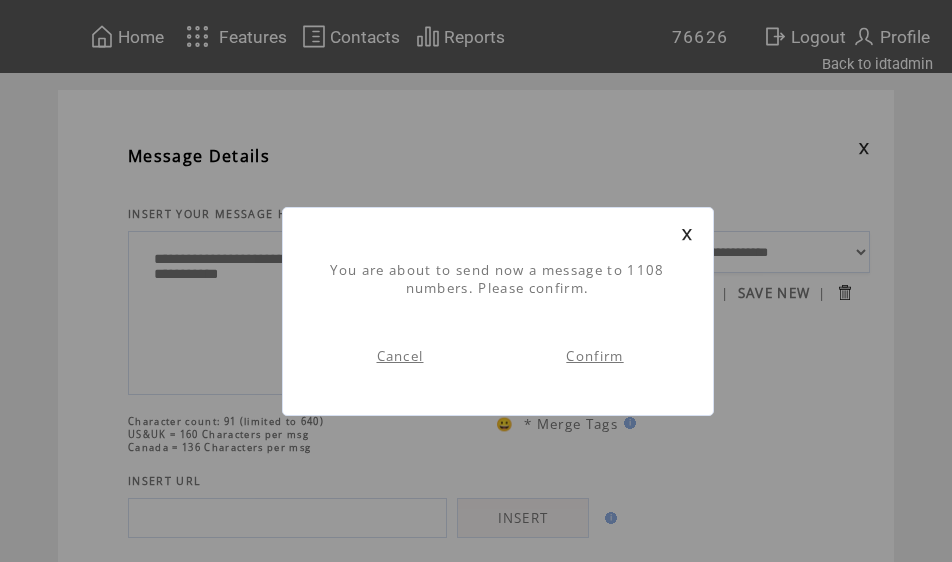 scroll, scrollTop: 0, scrollLeft: 0, axis: both 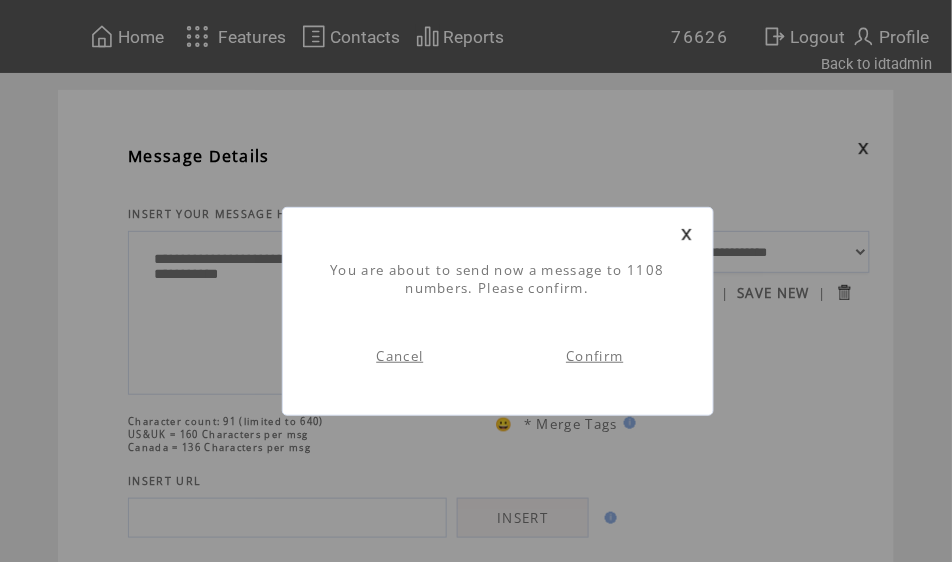 click on "Confirm" at bounding box center (594, 356) 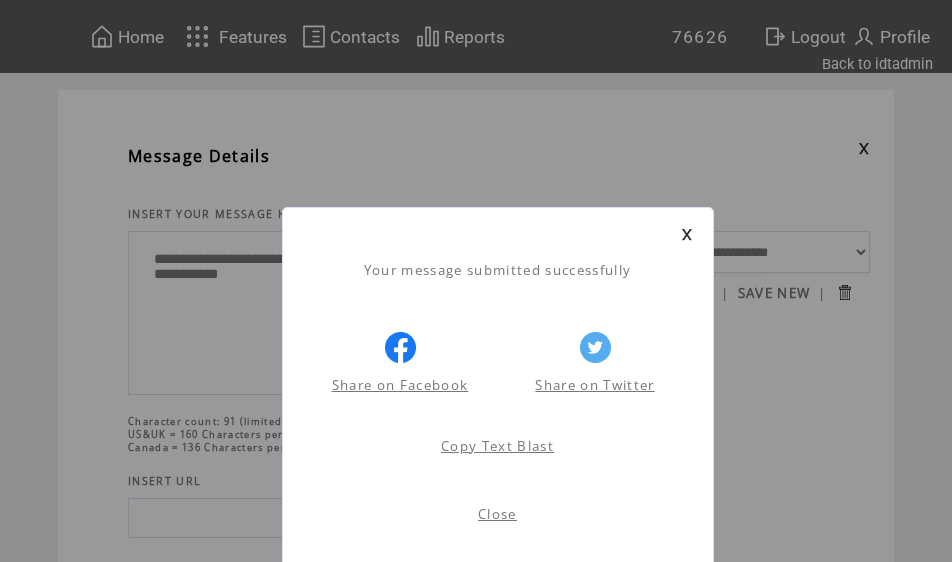 scroll, scrollTop: 0, scrollLeft: 0, axis: both 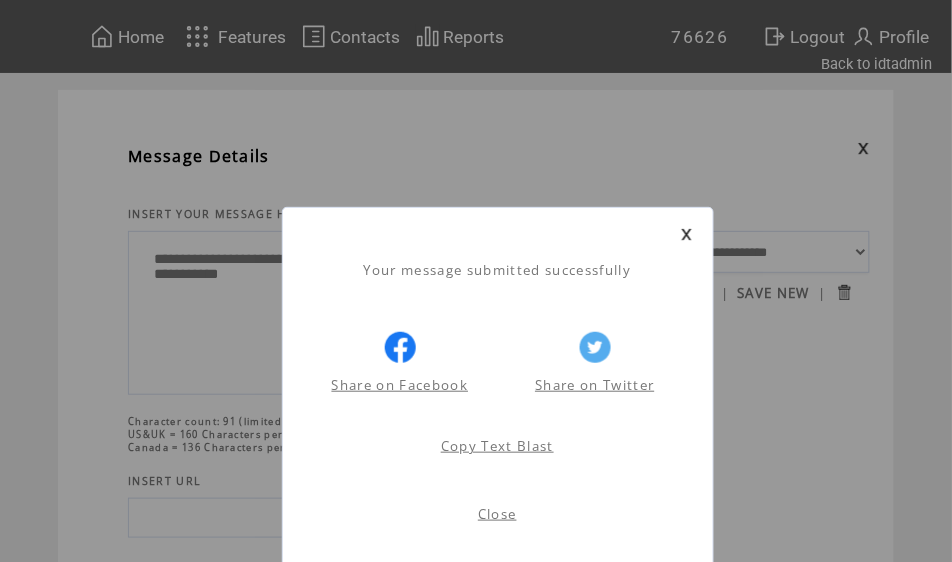 click on "Close" at bounding box center [497, 514] 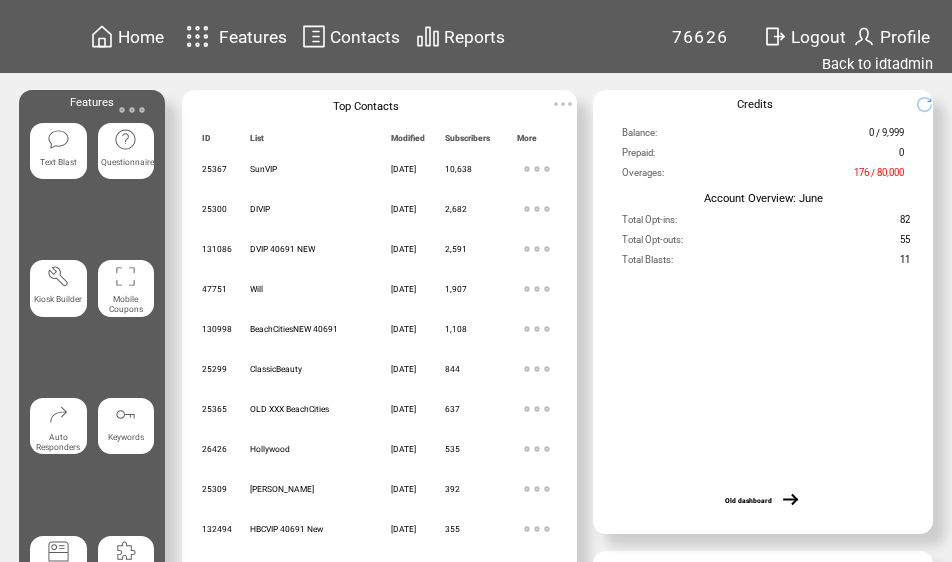scroll, scrollTop: 0, scrollLeft: 0, axis: both 